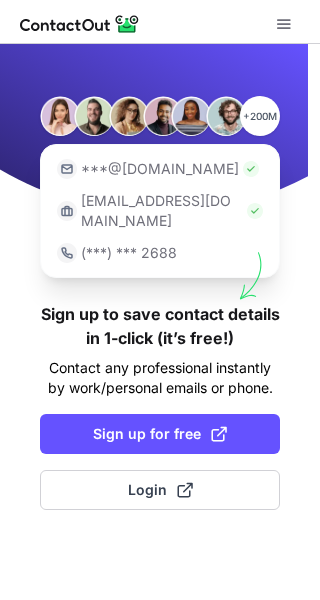 scroll, scrollTop: 0, scrollLeft: 0, axis: both 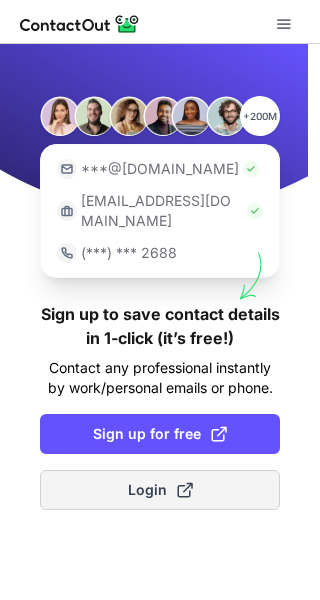 click on "Login" at bounding box center (160, 490) 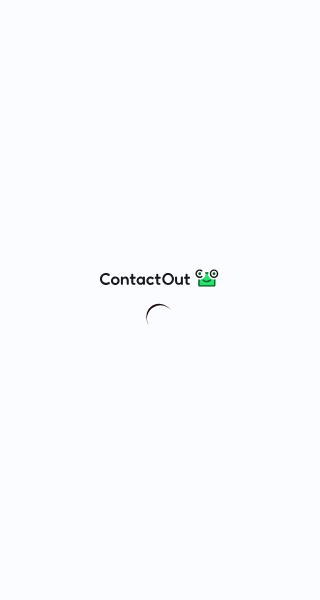 scroll, scrollTop: 0, scrollLeft: 0, axis: both 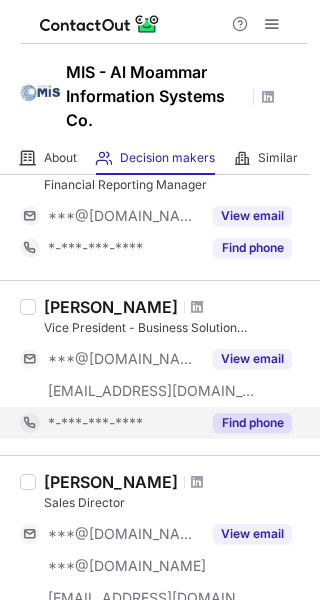 click on "Find phone" at bounding box center [252, 423] 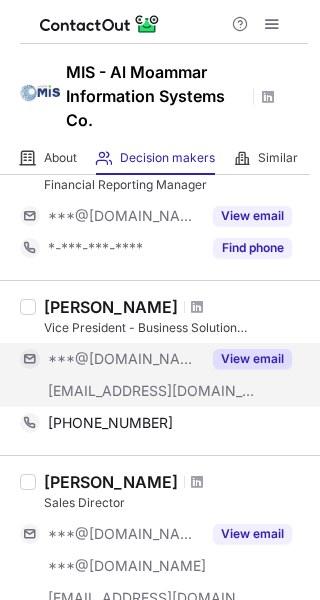 click on "View email" at bounding box center (252, 359) 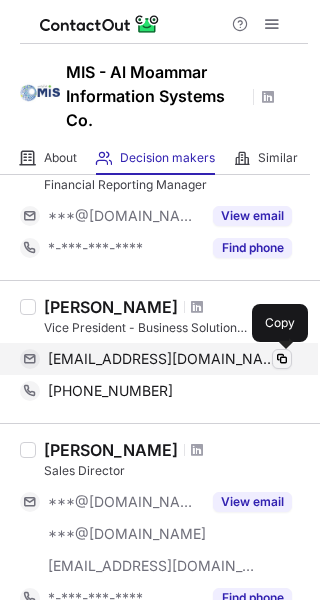 click at bounding box center [282, 359] 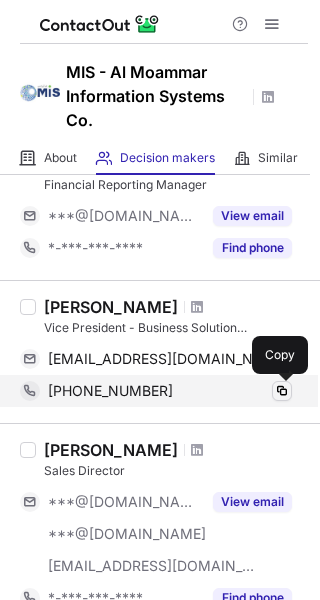 click at bounding box center [282, 391] 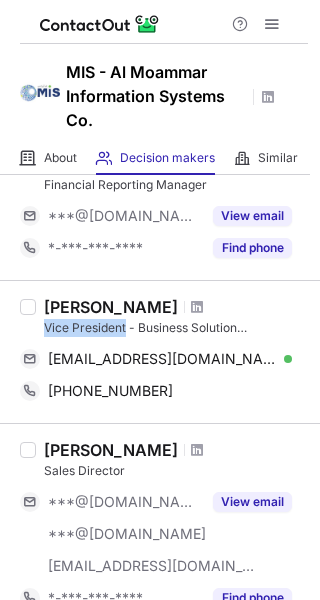drag, startPoint x: 42, startPoint y: 323, endPoint x: 125, endPoint y: 325, distance: 83.02409 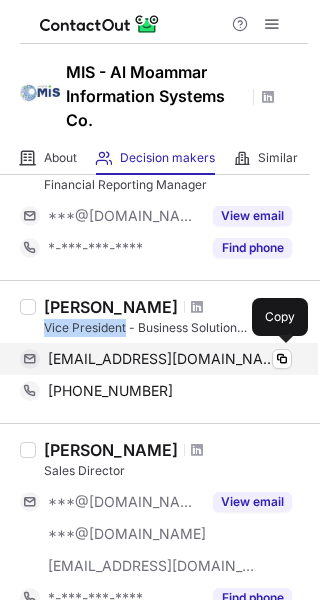 copy on "Vice President" 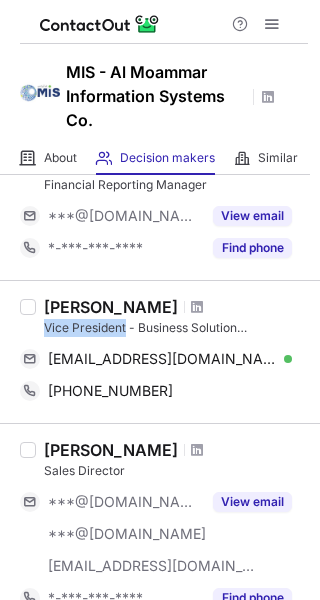 drag, startPoint x: 47, startPoint y: 305, endPoint x: 187, endPoint y: 301, distance: 140.05713 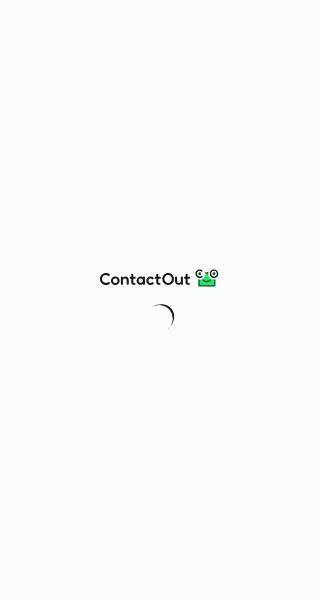 scroll, scrollTop: 0, scrollLeft: 0, axis: both 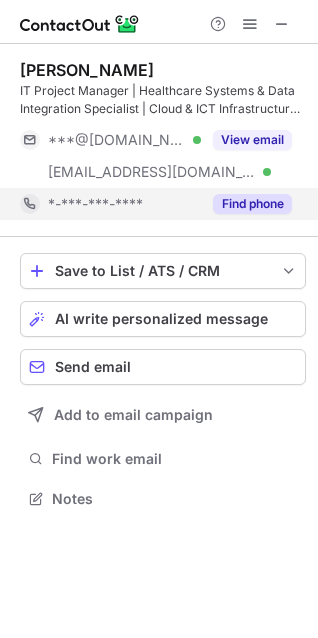 click on "Find phone" at bounding box center (252, 204) 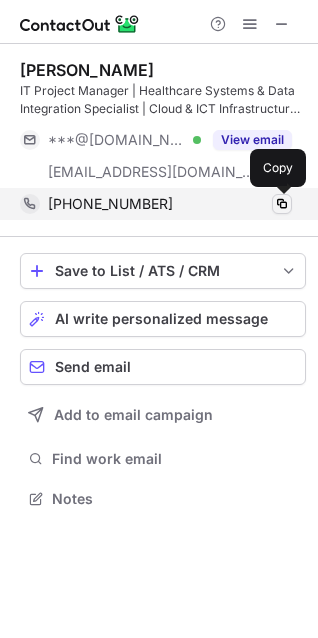 click at bounding box center (282, 204) 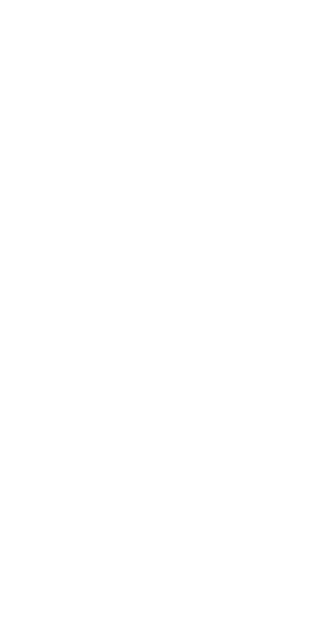 scroll, scrollTop: 0, scrollLeft: 0, axis: both 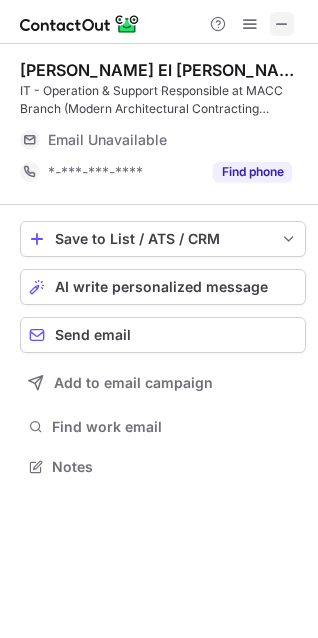 click at bounding box center (282, 24) 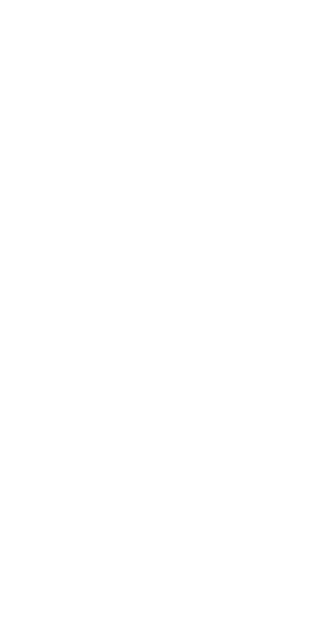scroll, scrollTop: 0, scrollLeft: 0, axis: both 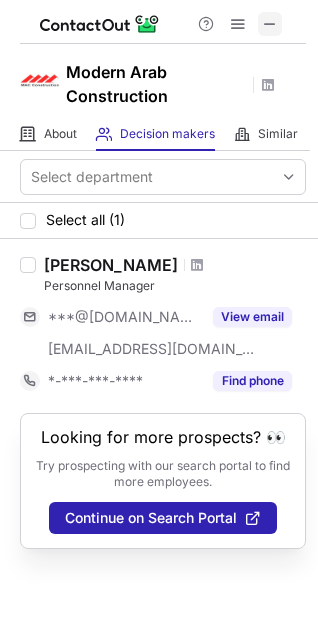 click at bounding box center [270, 24] 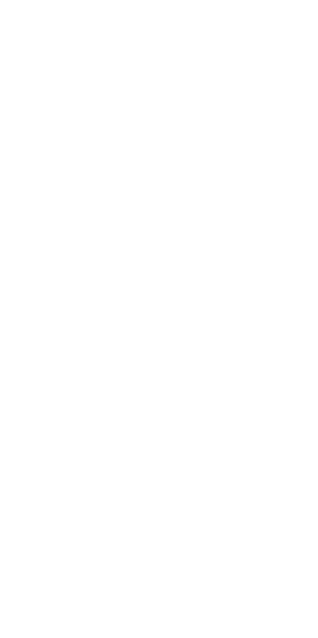scroll, scrollTop: 0, scrollLeft: 0, axis: both 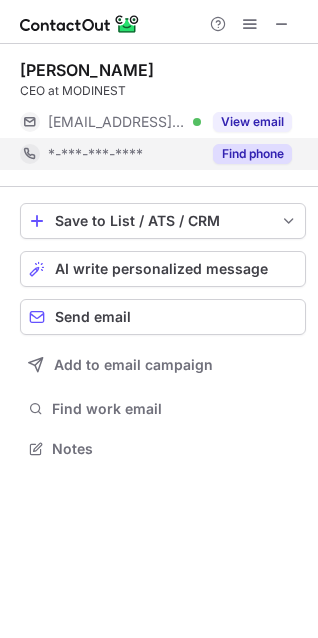 click on "Find phone" at bounding box center (252, 154) 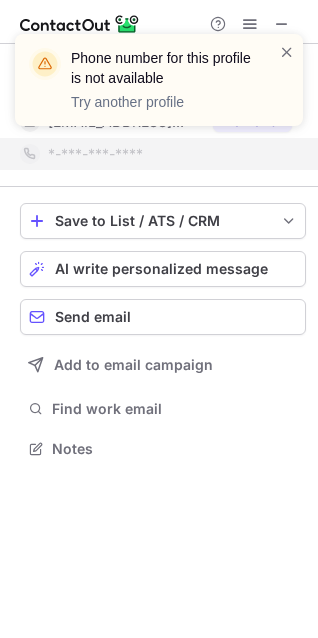 click on "Phone number for this profile is not available Try another profile" at bounding box center (159, 88) 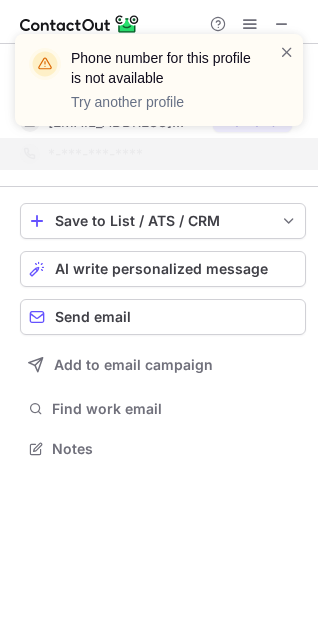 click on "Phone number for this profile is not available Try another profile" at bounding box center (159, 88) 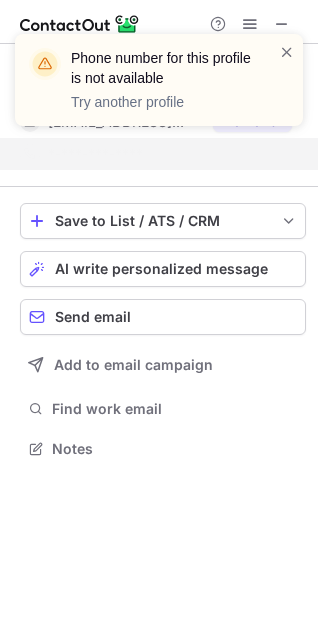 scroll, scrollTop: 403, scrollLeft: 318, axis: both 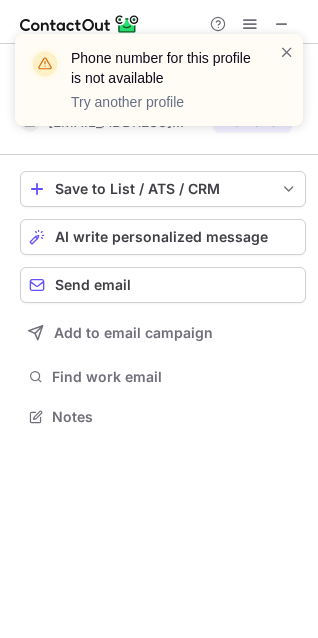click on "Phone number for this profile is not available Try another profile" at bounding box center [159, 88] 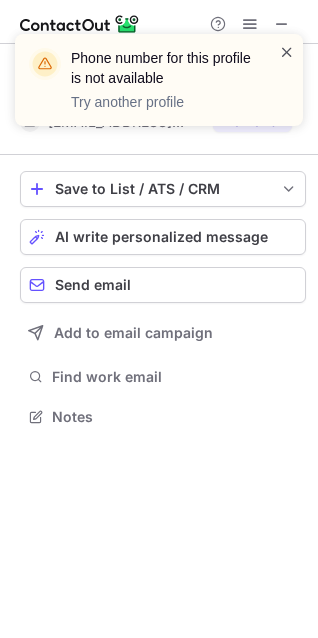 click at bounding box center (287, 52) 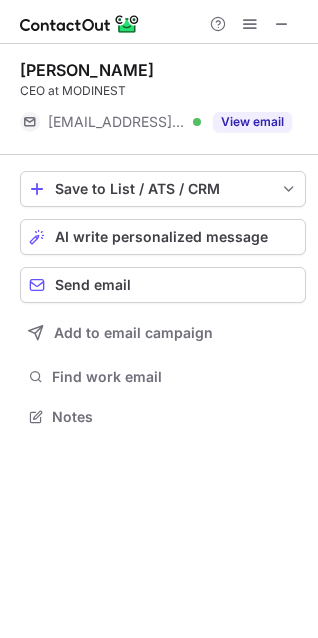 click on "Phone number for this profile is not available Try another profile" at bounding box center (159, 88) 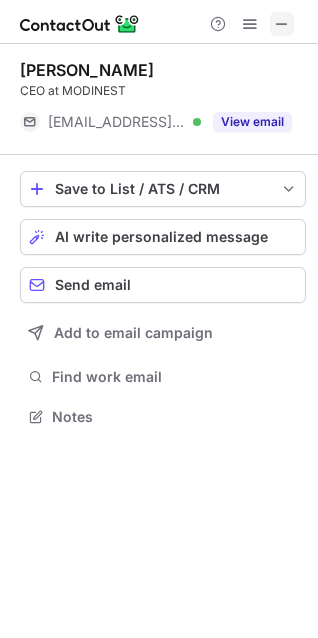 click at bounding box center (282, 24) 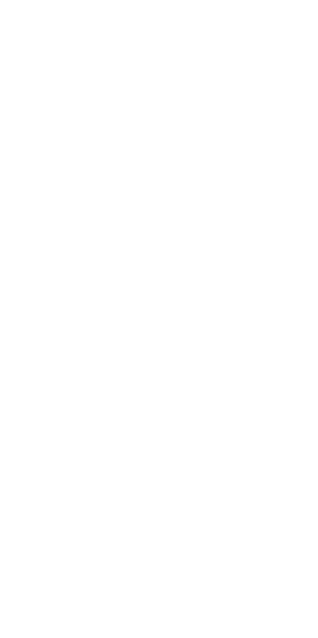 scroll, scrollTop: 0, scrollLeft: 0, axis: both 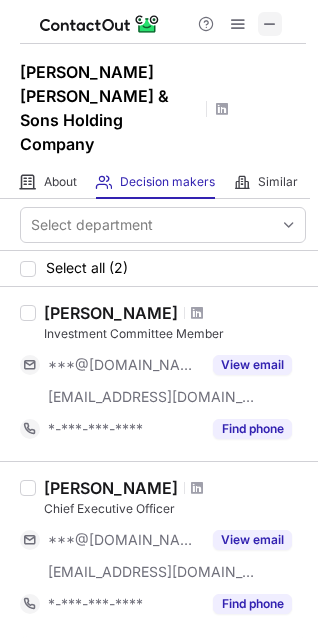 click at bounding box center (270, 24) 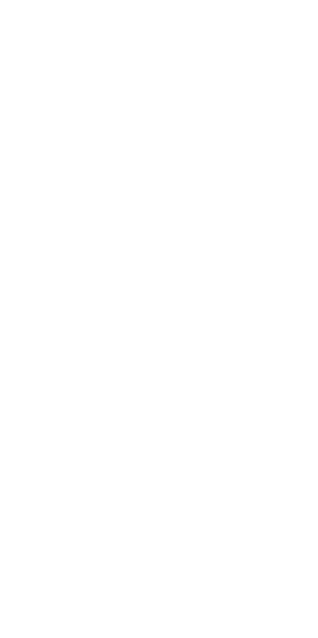 scroll, scrollTop: 0, scrollLeft: 0, axis: both 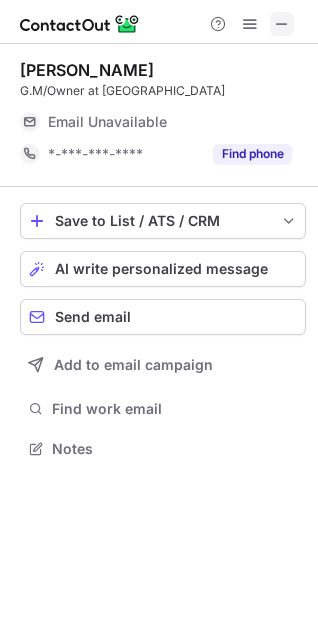 click at bounding box center (282, 24) 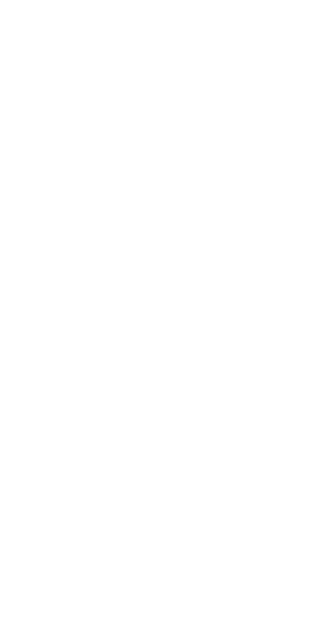 scroll, scrollTop: 0, scrollLeft: 0, axis: both 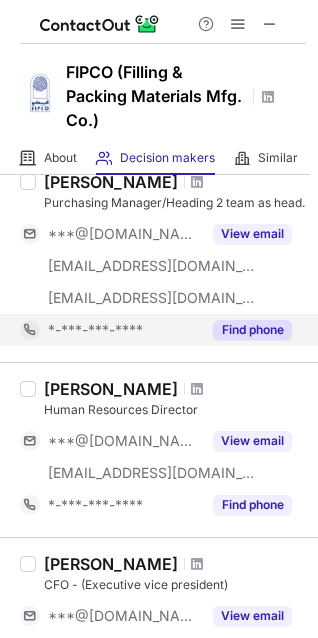 click on "Find phone" at bounding box center [246, 330] 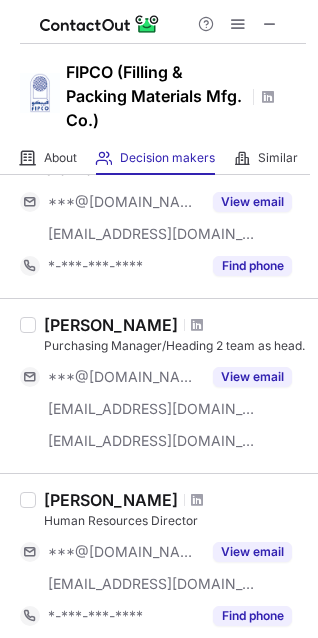 scroll, scrollTop: 253, scrollLeft: 0, axis: vertical 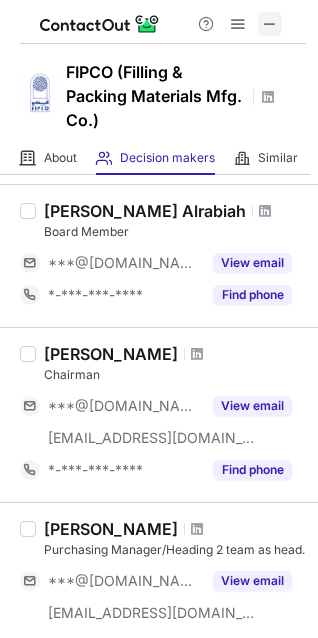 click at bounding box center (270, 24) 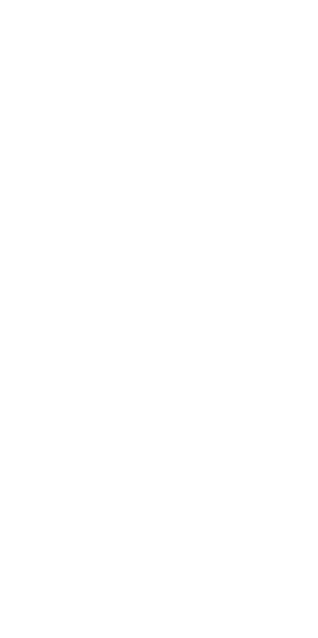 scroll, scrollTop: 0, scrollLeft: 0, axis: both 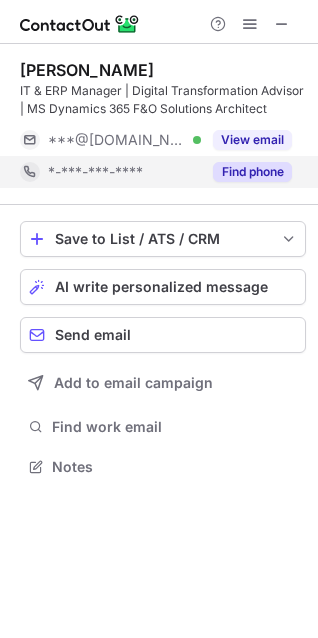 click on "Find phone" at bounding box center (252, 172) 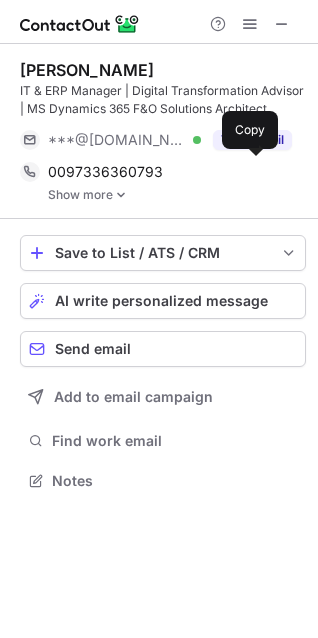 scroll, scrollTop: 10, scrollLeft: 10, axis: both 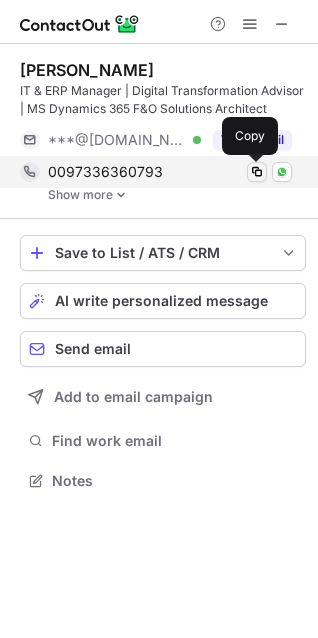 click at bounding box center (257, 172) 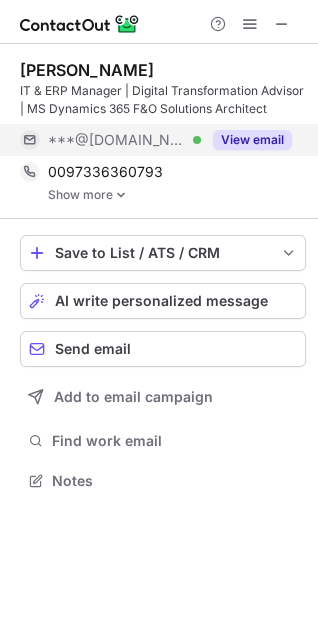 click on "View email" at bounding box center (252, 140) 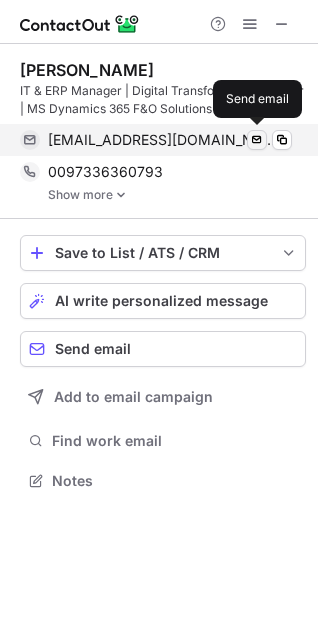 click at bounding box center (257, 140) 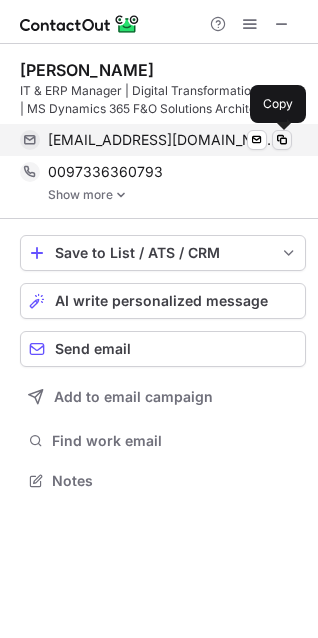 click at bounding box center (282, 140) 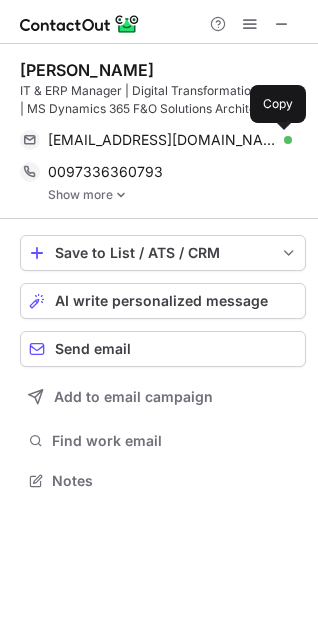 type 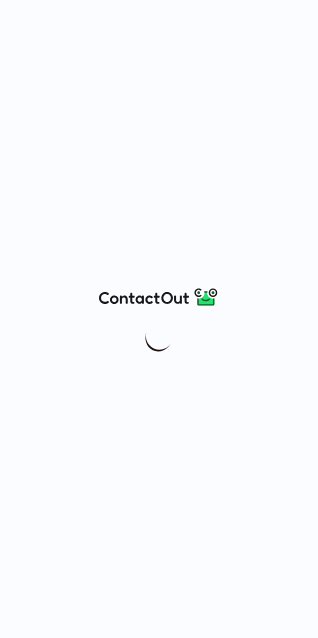 scroll, scrollTop: 0, scrollLeft: 0, axis: both 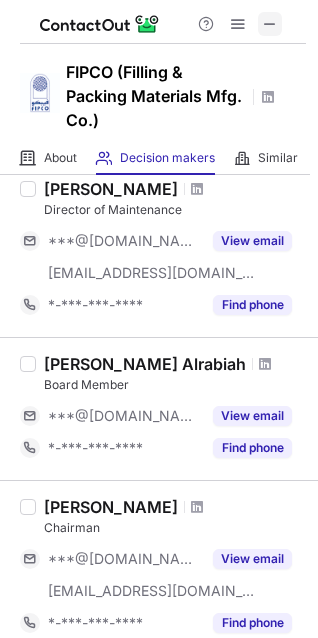 click at bounding box center (270, 24) 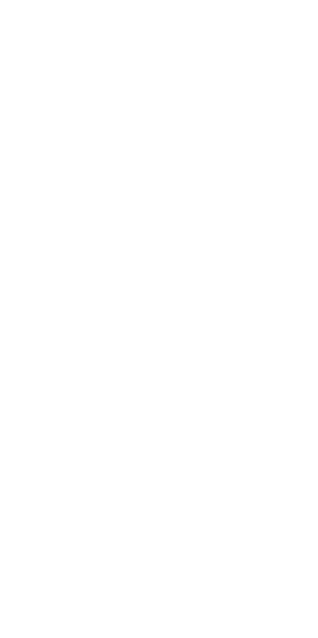 scroll, scrollTop: 0, scrollLeft: 0, axis: both 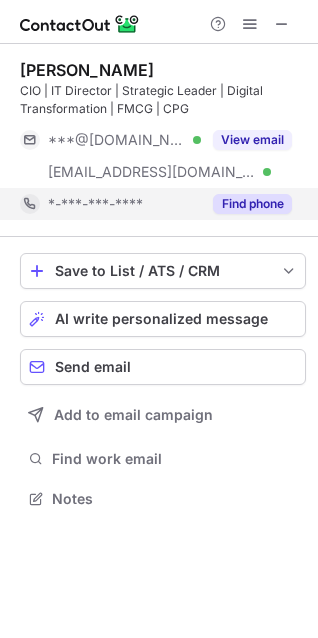 click on "Find phone" at bounding box center (252, 204) 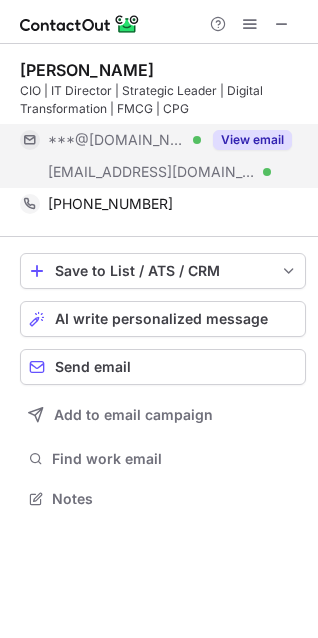 click on "View email" at bounding box center [252, 140] 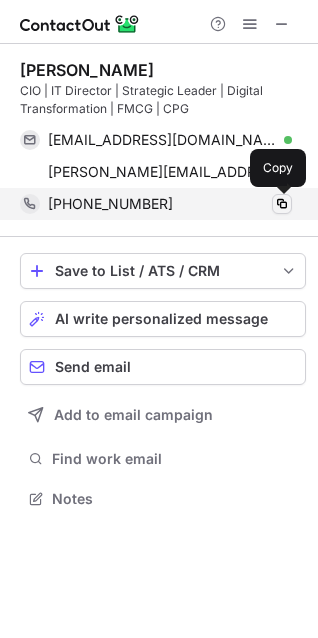 click at bounding box center (282, 204) 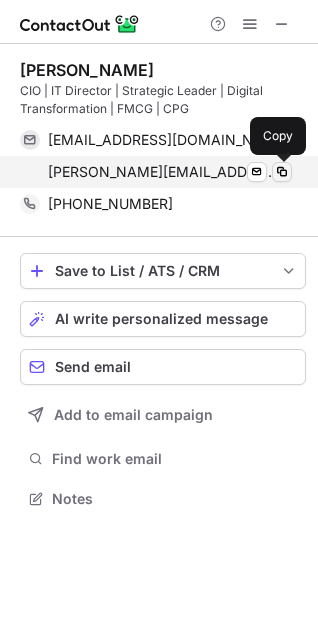 click at bounding box center [282, 172] 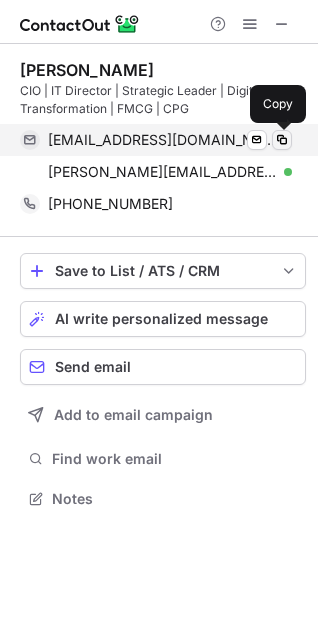 click at bounding box center [282, 140] 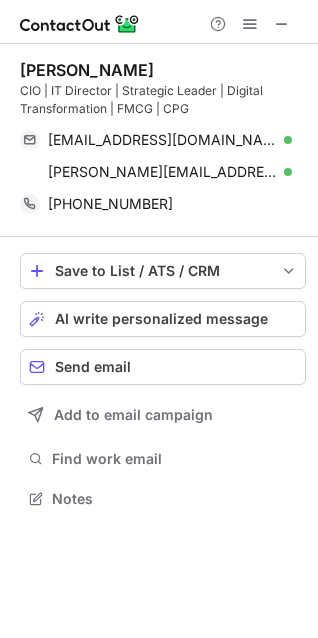 click on "Muhammad Uzair" at bounding box center [87, 70] 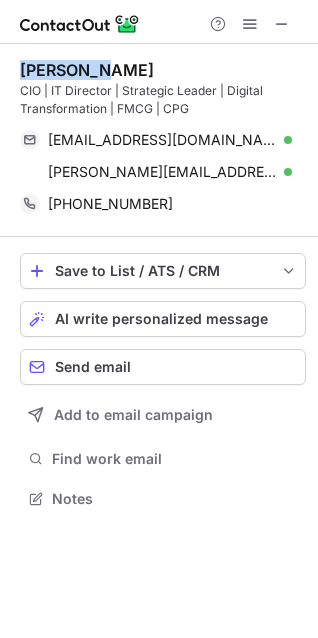 click on "Muhammad Uzair" at bounding box center [87, 70] 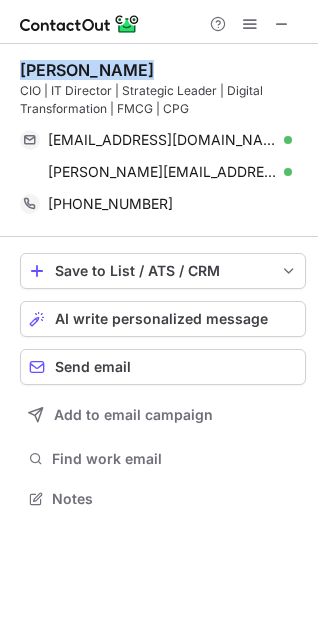 click on "Muhammad Uzair" at bounding box center (87, 70) 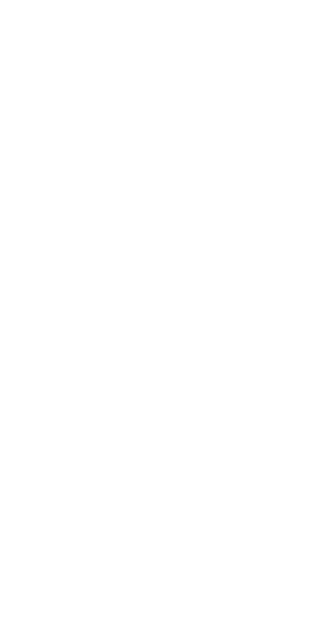 scroll, scrollTop: 0, scrollLeft: 0, axis: both 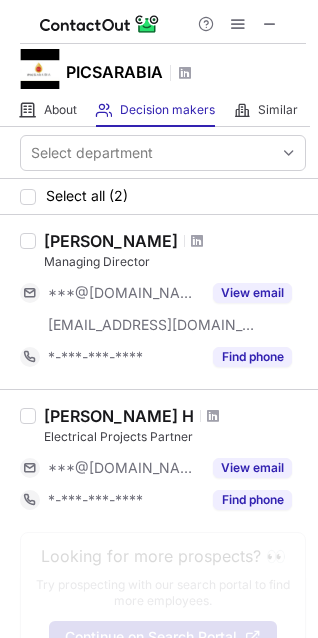 click at bounding box center (270, 24) 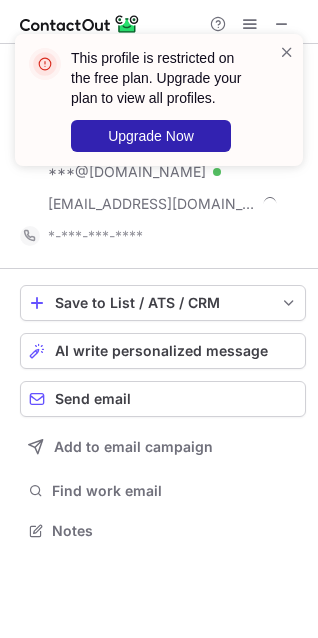 scroll, scrollTop: 0, scrollLeft: 0, axis: both 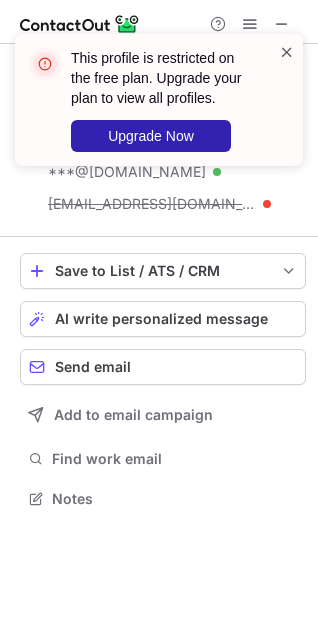 click at bounding box center (287, 52) 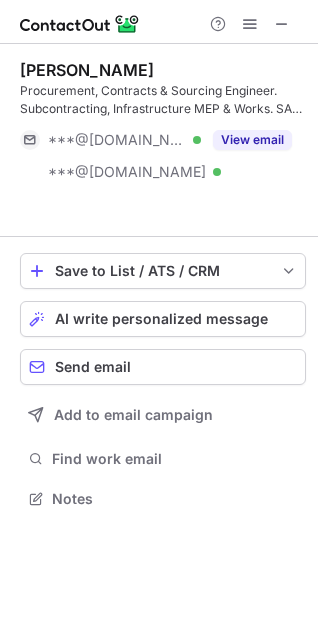 scroll, scrollTop: 453, scrollLeft: 318, axis: both 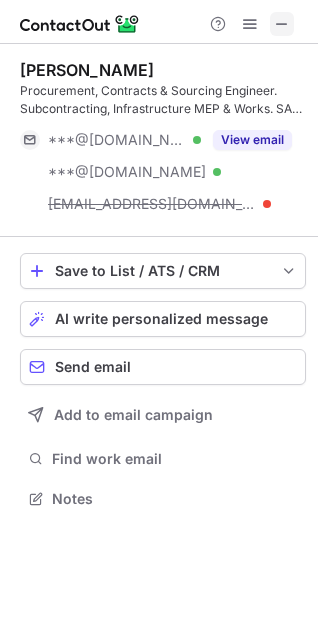 click at bounding box center [282, 24] 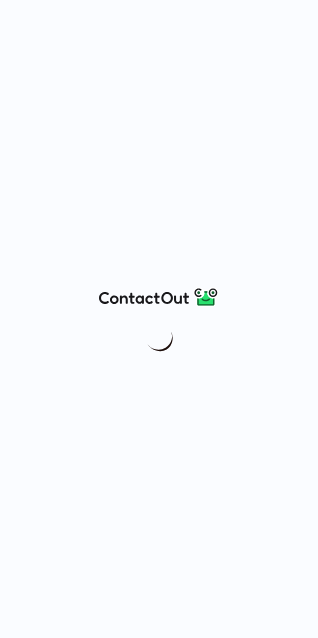 scroll, scrollTop: 0, scrollLeft: 0, axis: both 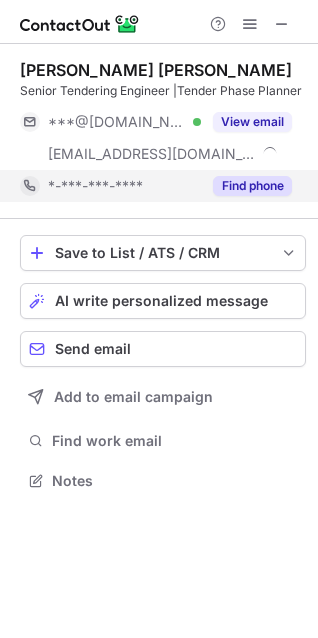 click on "Find phone" at bounding box center (252, 186) 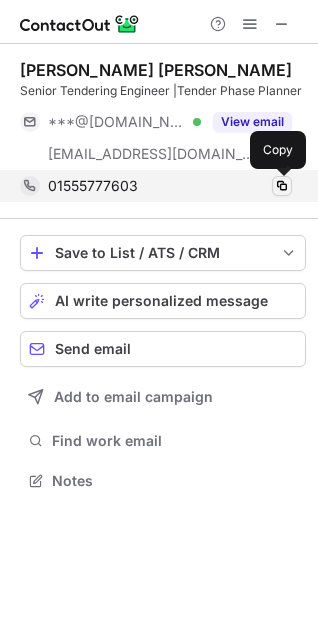 click at bounding box center [282, 186] 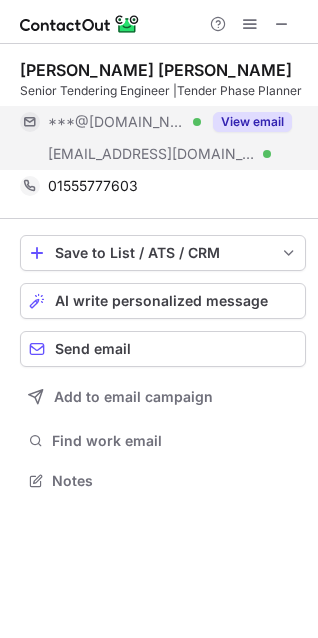 click on "View email" at bounding box center (252, 122) 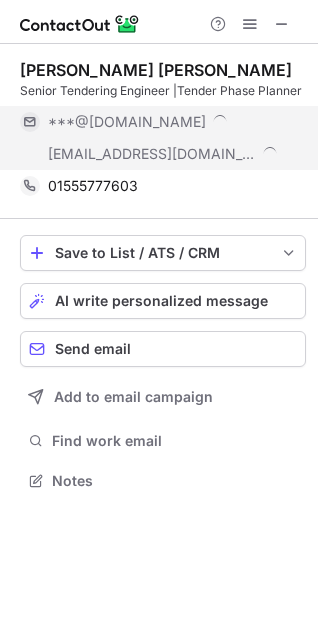 scroll, scrollTop: 10, scrollLeft: 10, axis: both 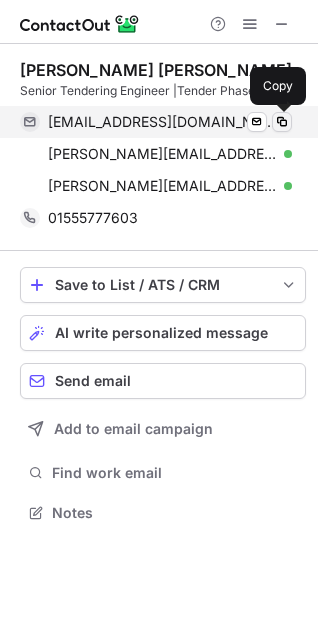 click at bounding box center [282, 122] 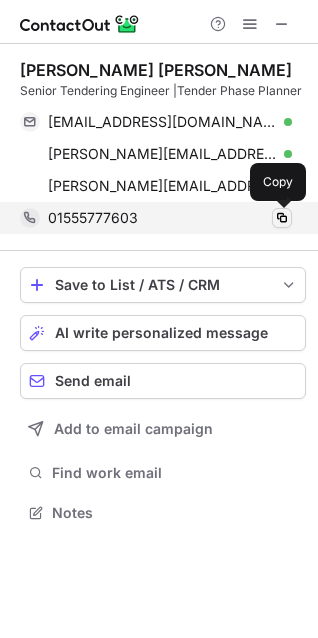 click at bounding box center (282, 218) 